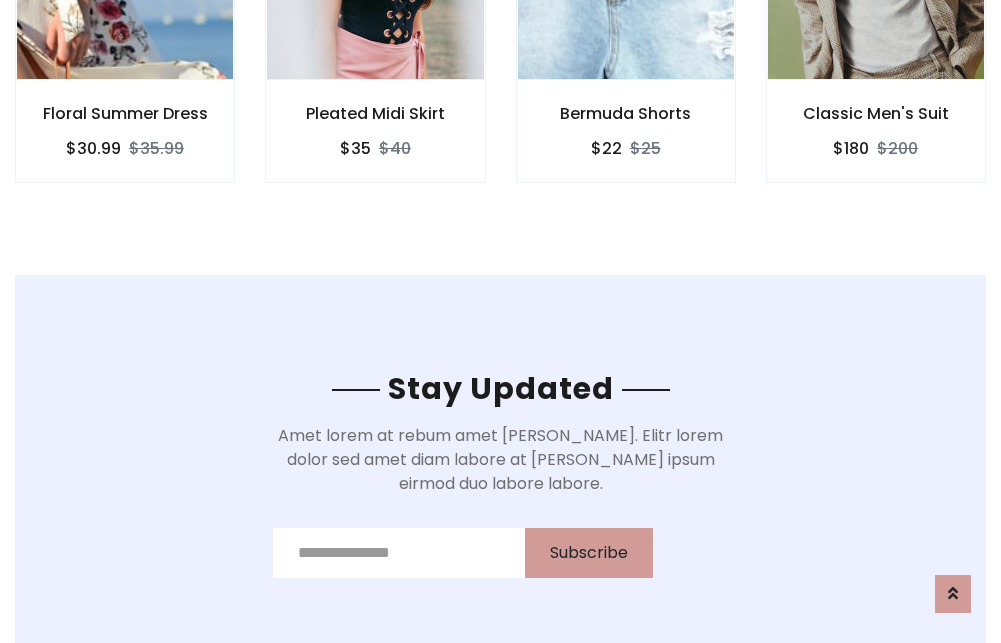 scroll, scrollTop: 3012, scrollLeft: 0, axis: vertical 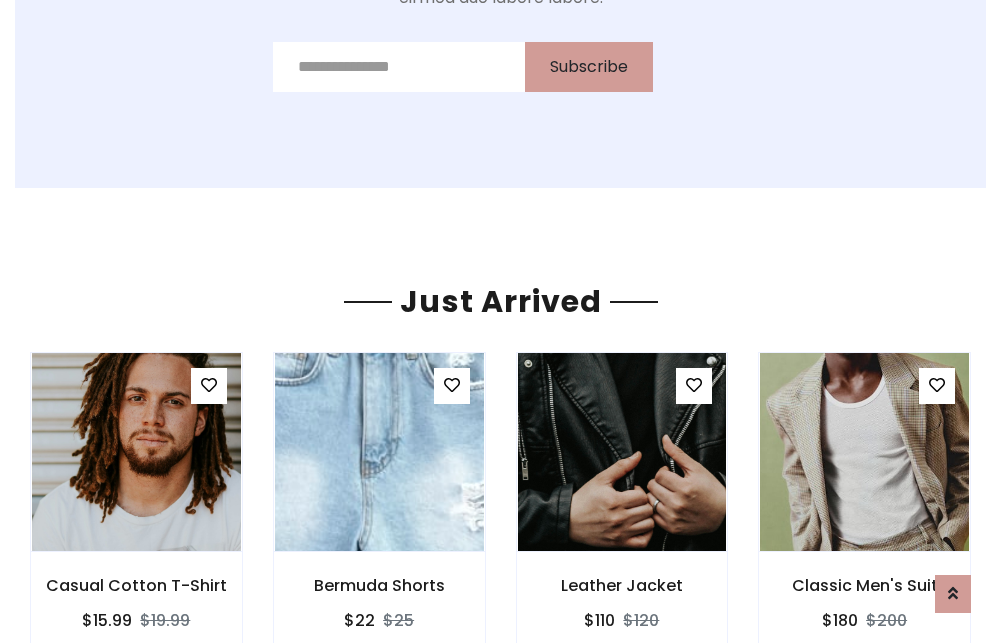 click on "Bermuda Shorts
$22
$25" at bounding box center [626, -441] 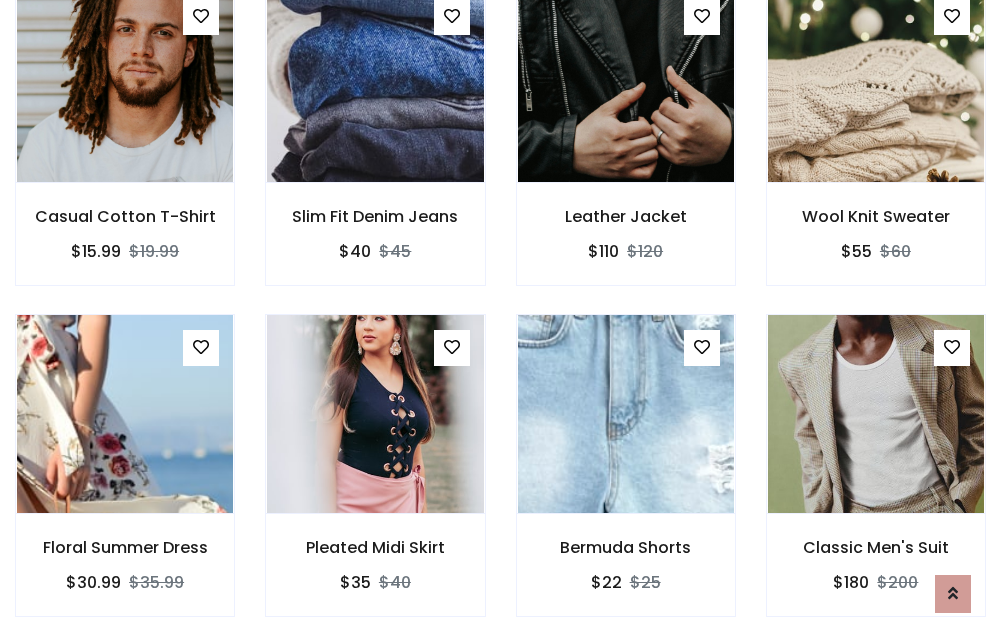 click on "Bermuda Shorts
$22
$25" at bounding box center (626, 479) 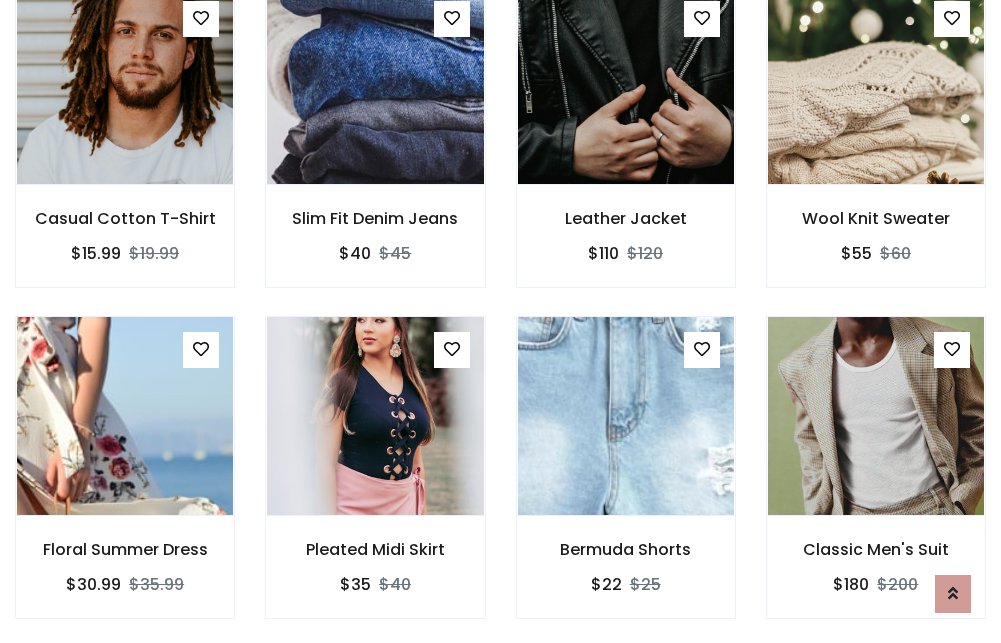 click on "Bermuda Shorts
$22
$25" at bounding box center (626, 481) 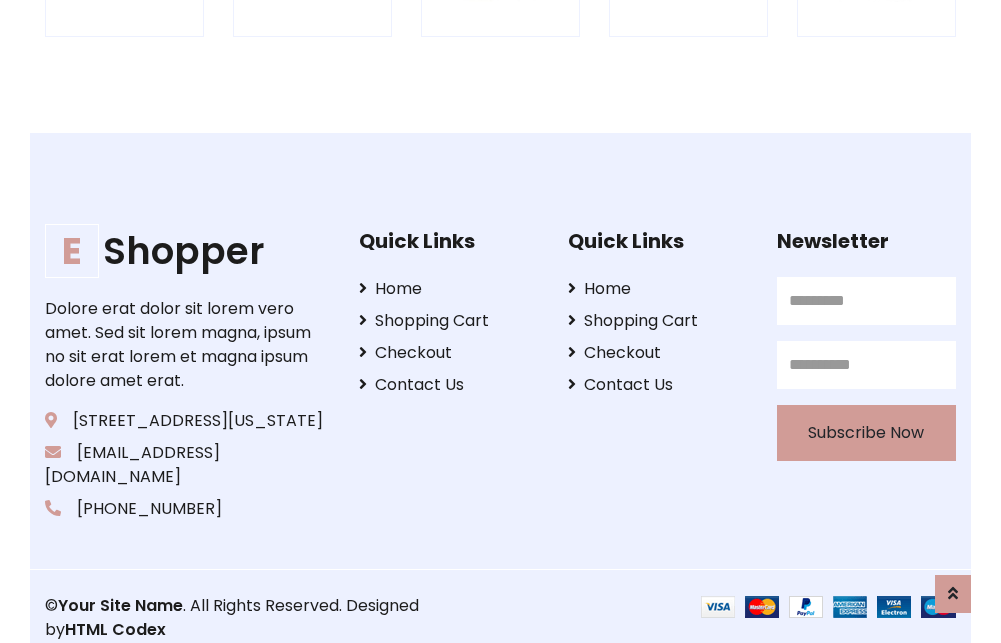 scroll, scrollTop: 3807, scrollLeft: 0, axis: vertical 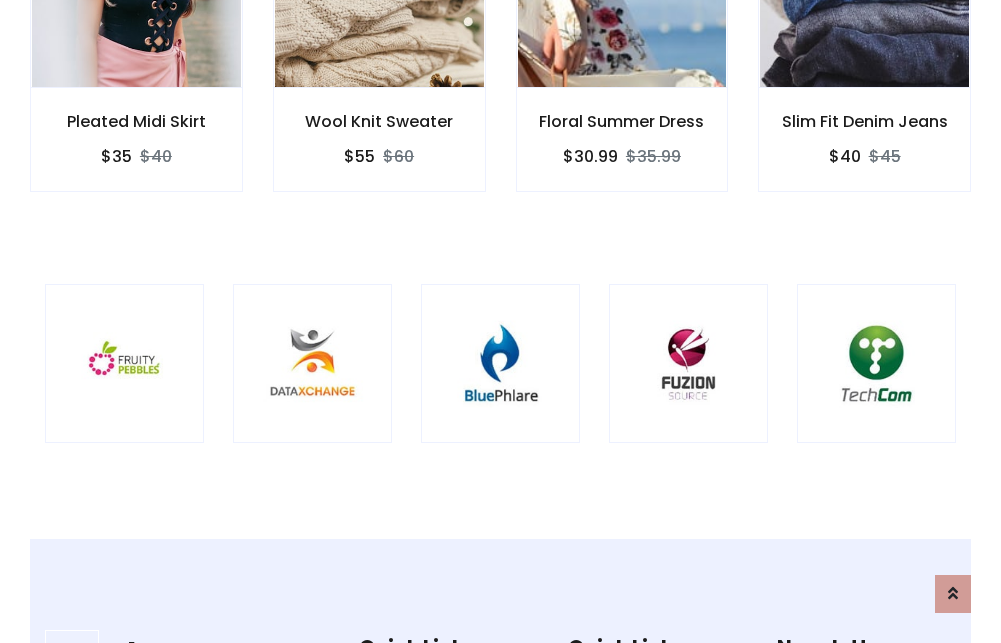 click at bounding box center [500, 363] 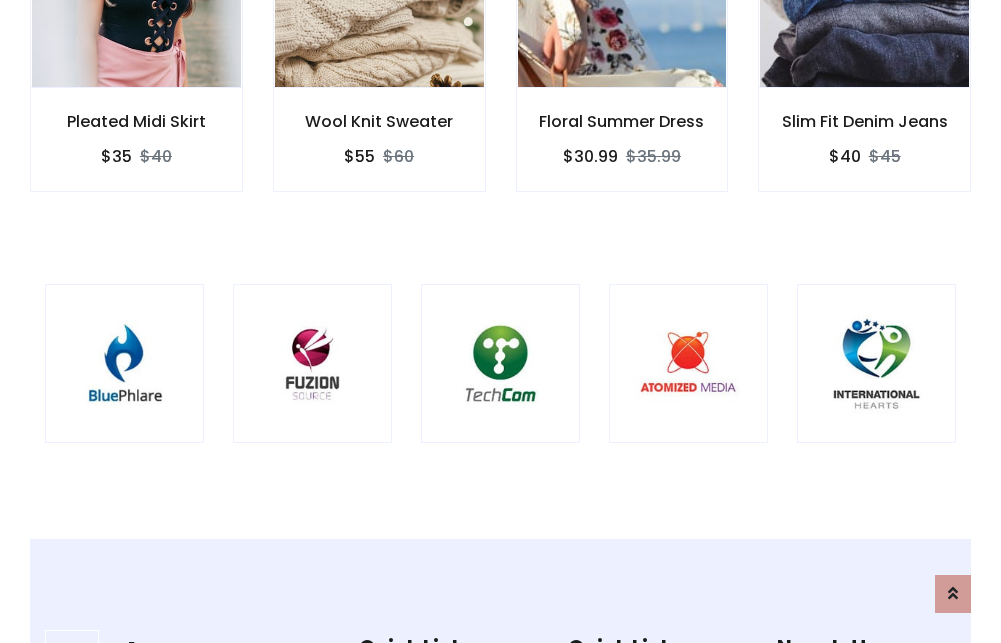 click at bounding box center [500, 363] 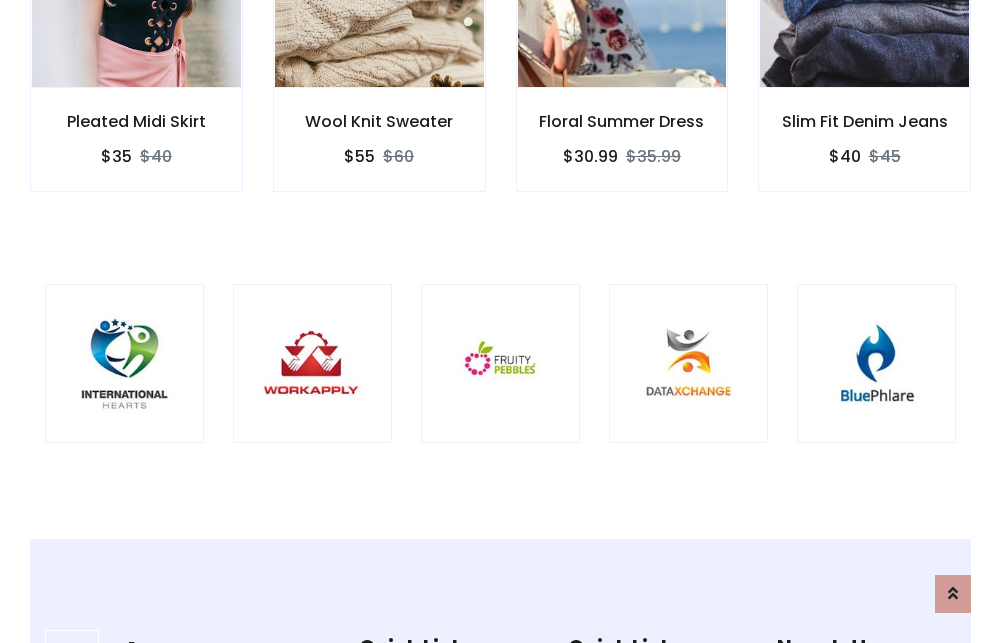 scroll, scrollTop: 0, scrollLeft: 0, axis: both 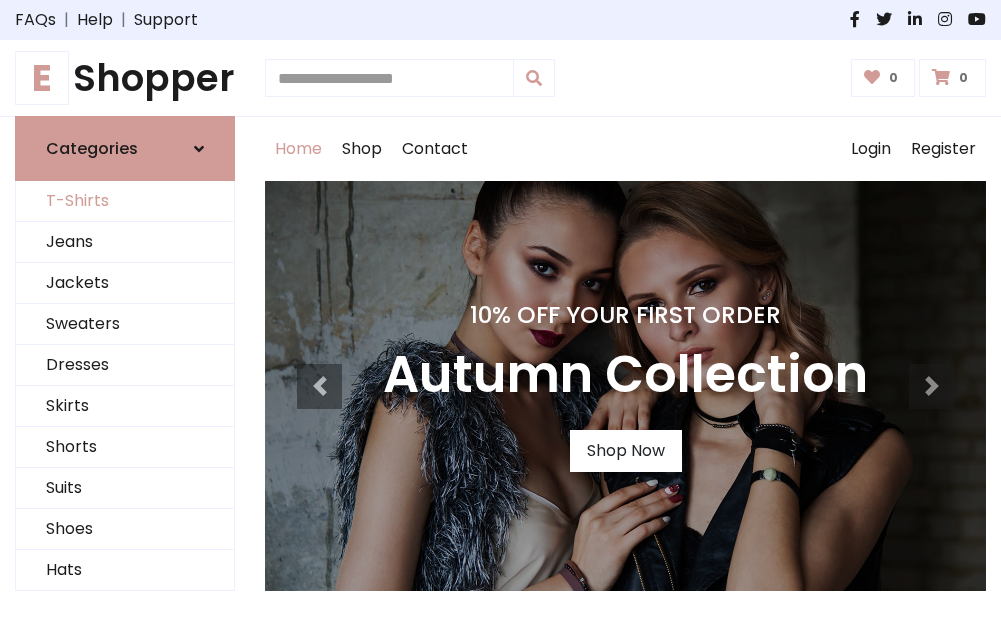 click on "T-Shirts" at bounding box center [125, 201] 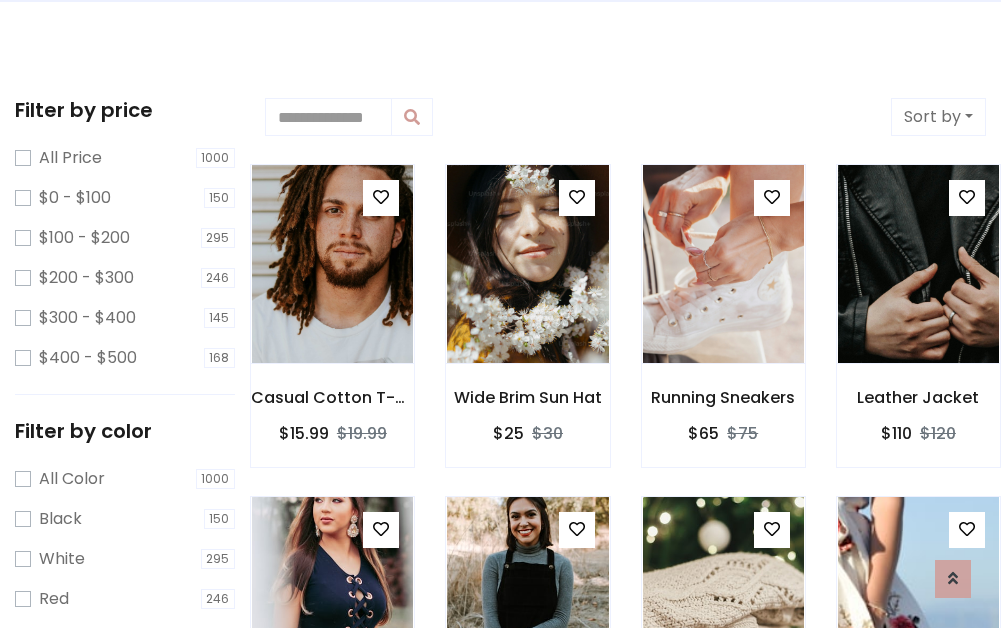 scroll, scrollTop: 0, scrollLeft: 0, axis: both 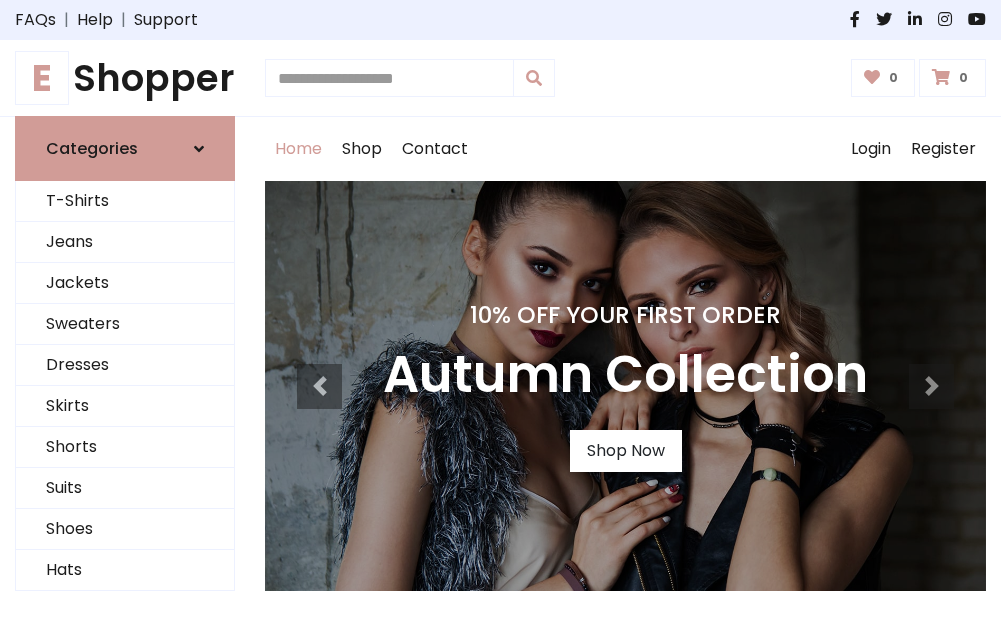 click on "E Shopper" at bounding box center [125, 78] 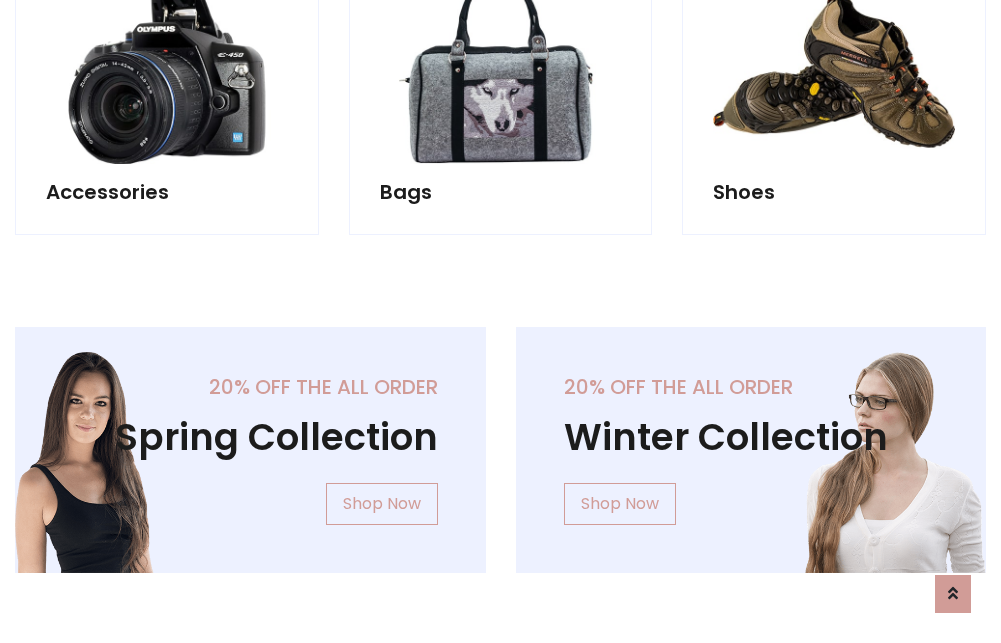 scroll, scrollTop: 1943, scrollLeft: 0, axis: vertical 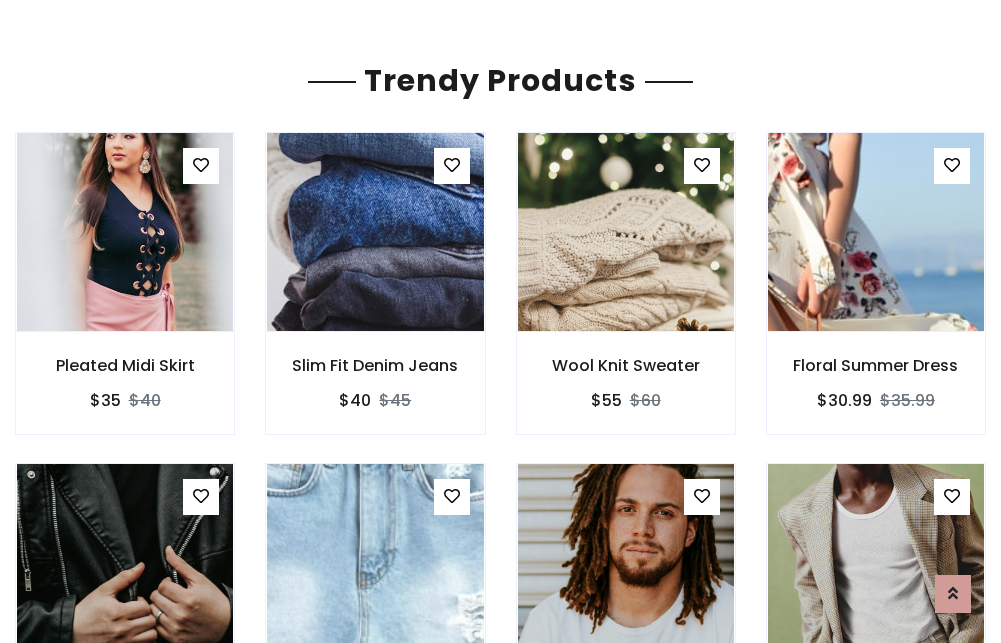 click on "Shop" at bounding box center (362, -1794) 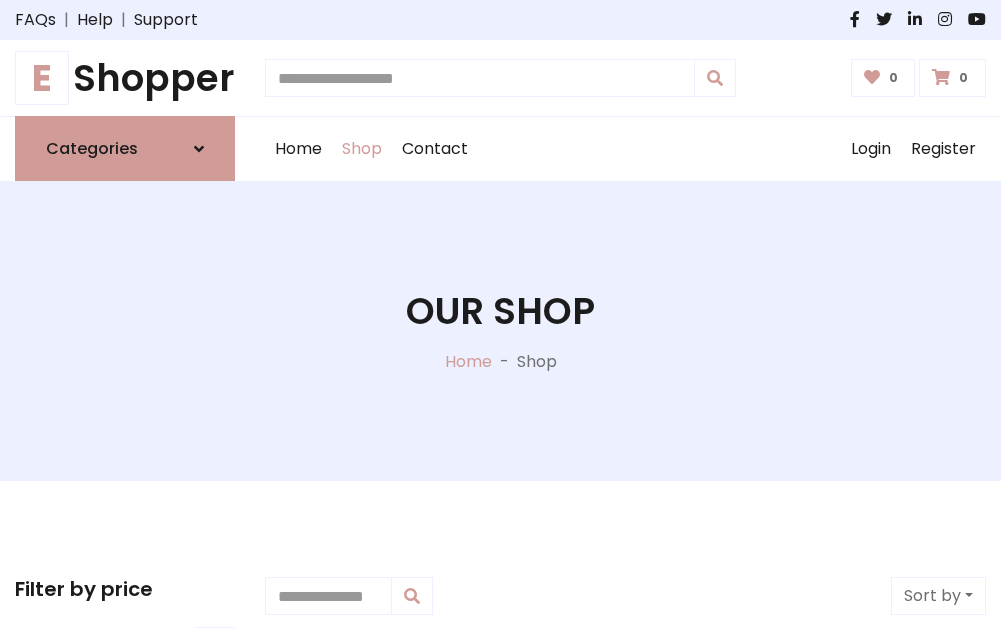 scroll, scrollTop: 0, scrollLeft: 0, axis: both 